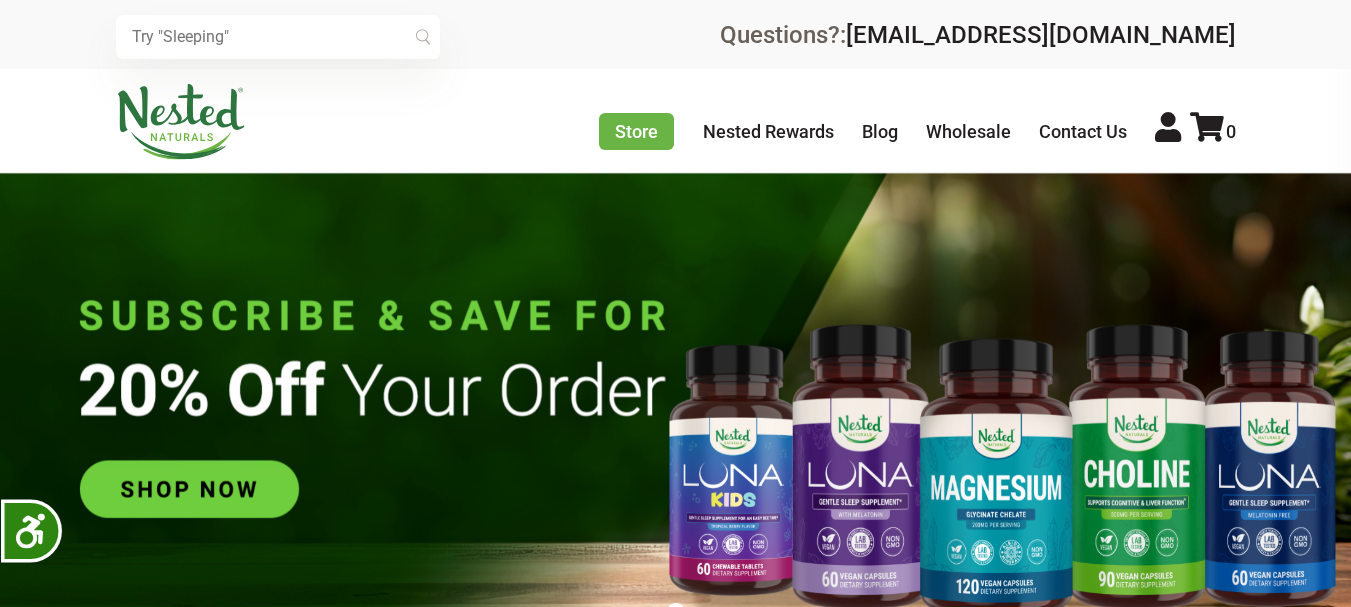 scroll, scrollTop: 0, scrollLeft: 0, axis: both 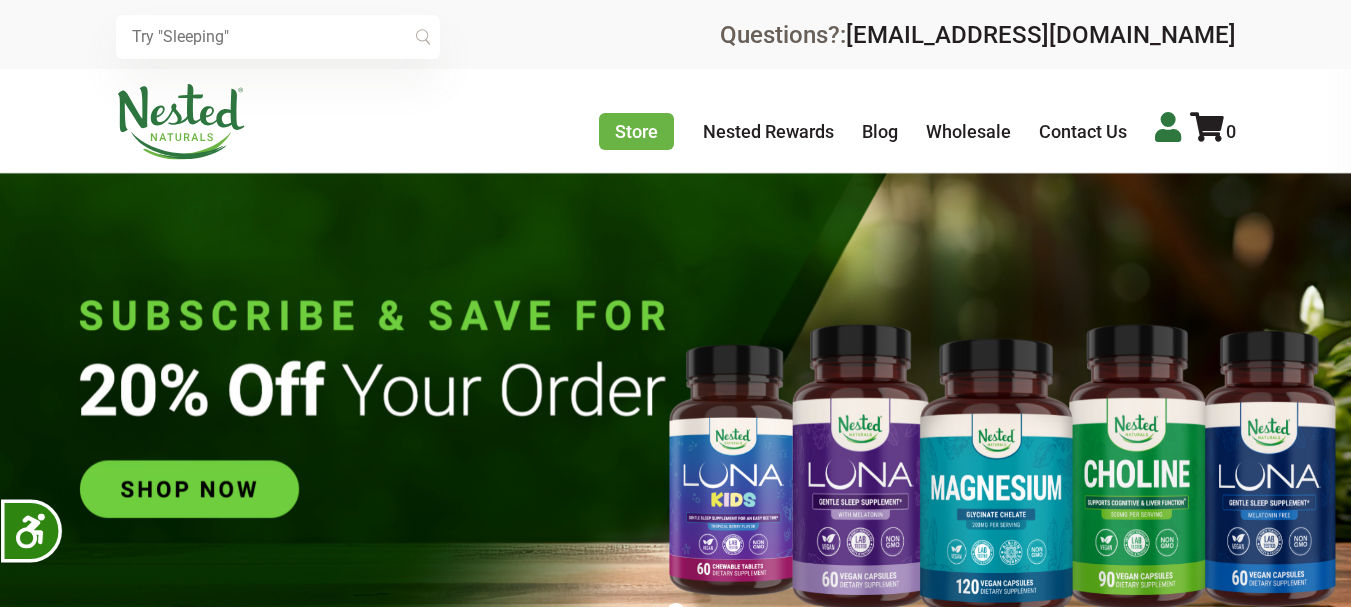 click at bounding box center [1168, 127] 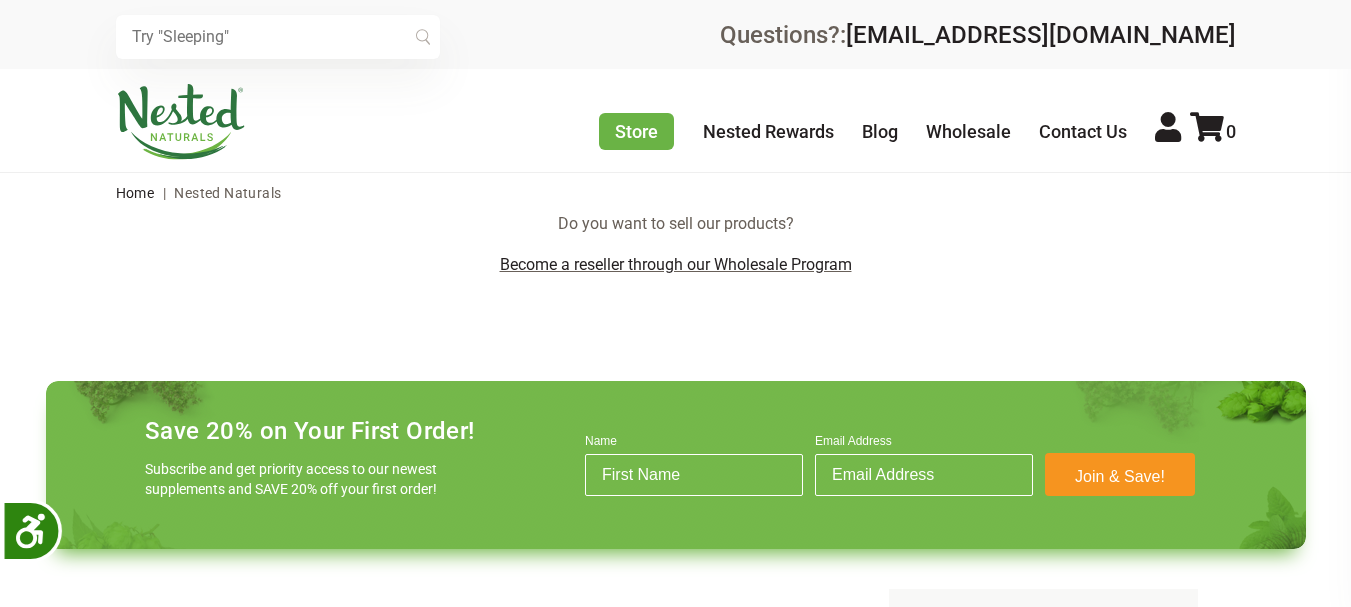 scroll, scrollTop: 0, scrollLeft: 0, axis: both 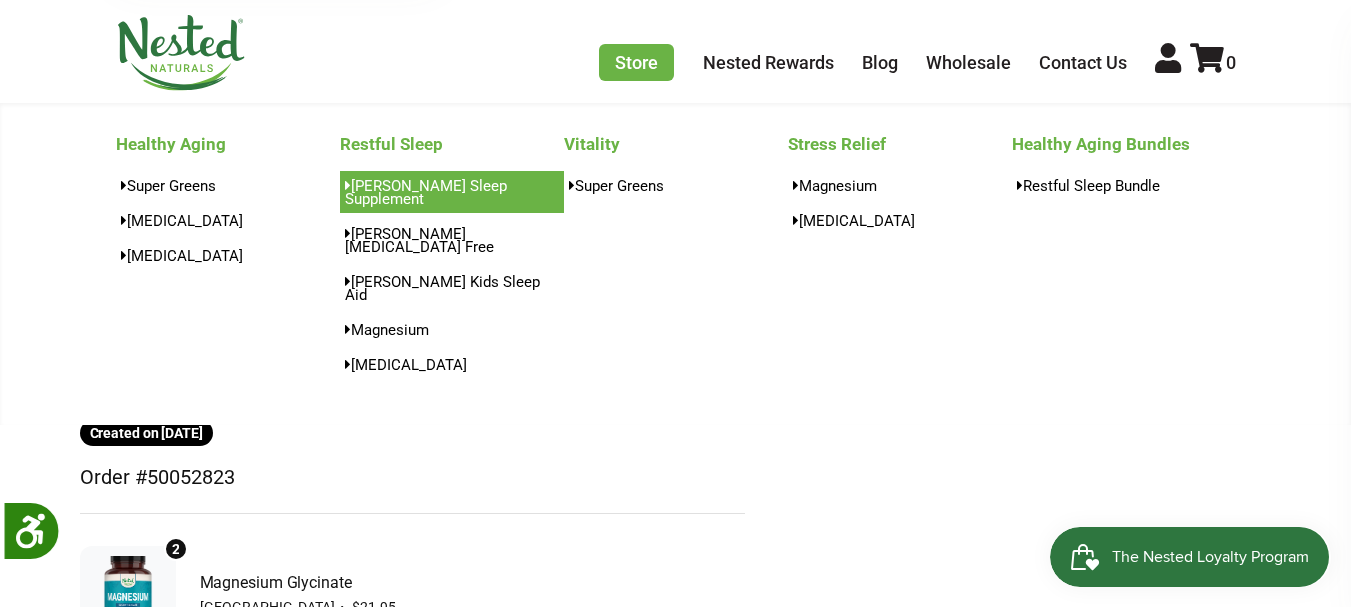 click on "[PERSON_NAME] Sleep Supplement" at bounding box center (452, 192) 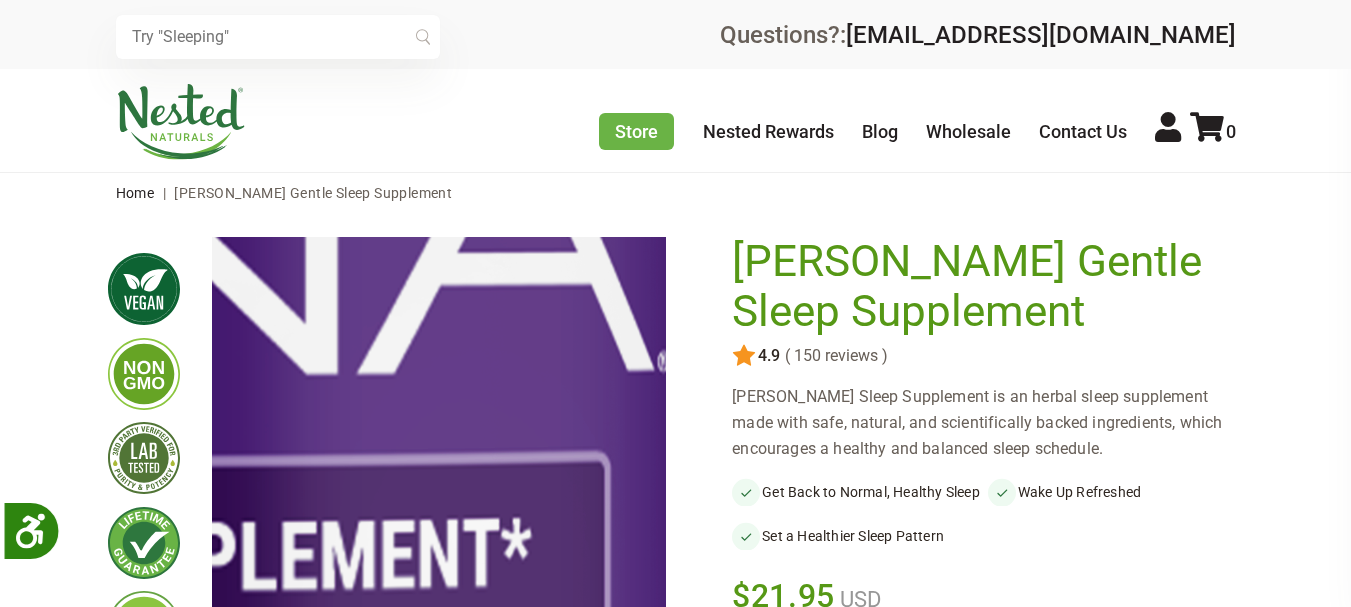 scroll, scrollTop: 300, scrollLeft: 0, axis: vertical 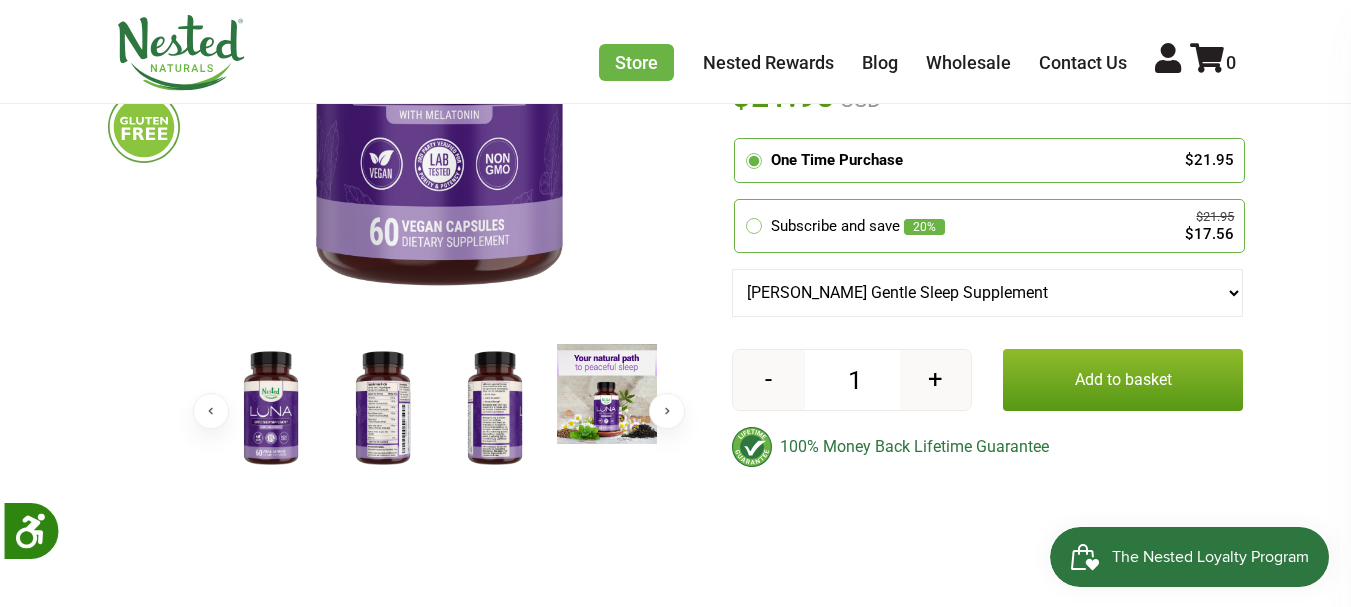 click on "+" at bounding box center [935, 380] 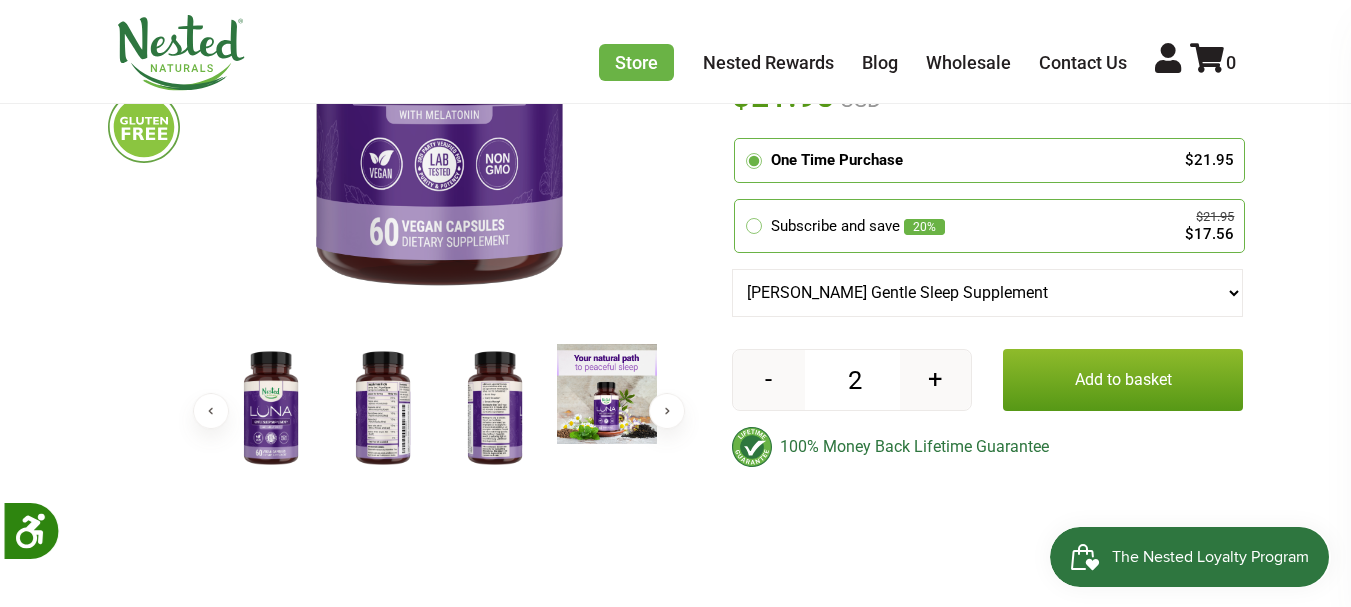 click on "Add to basket" at bounding box center (1123, 380) 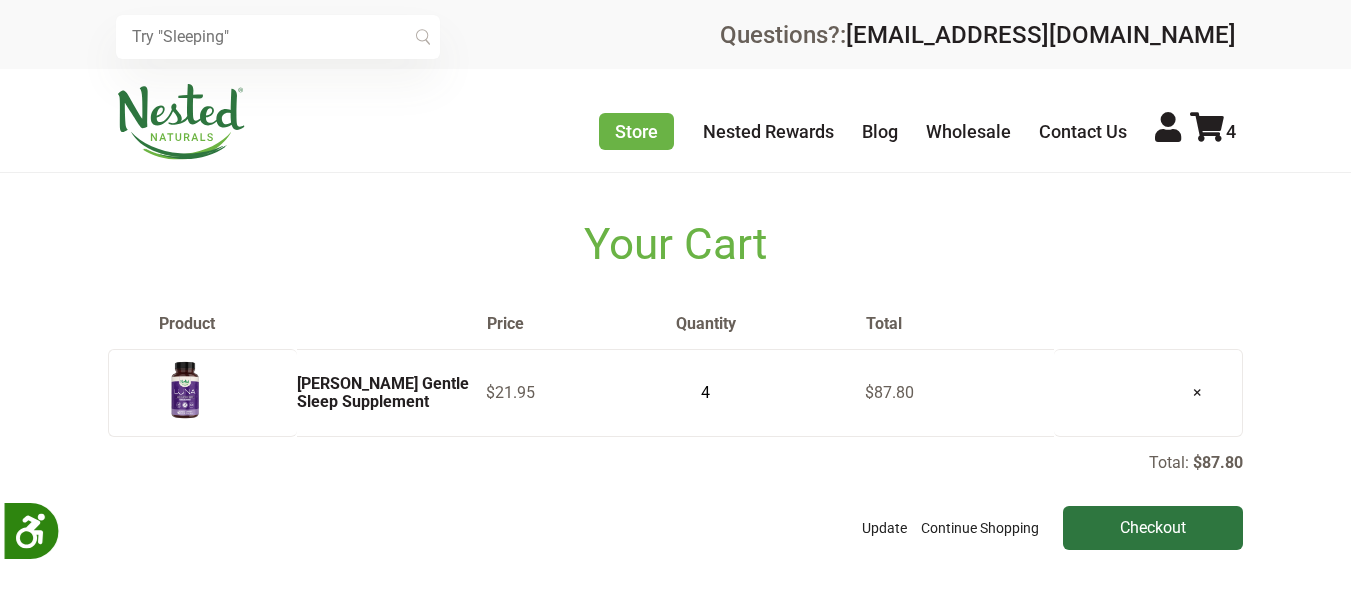scroll, scrollTop: 0, scrollLeft: 0, axis: both 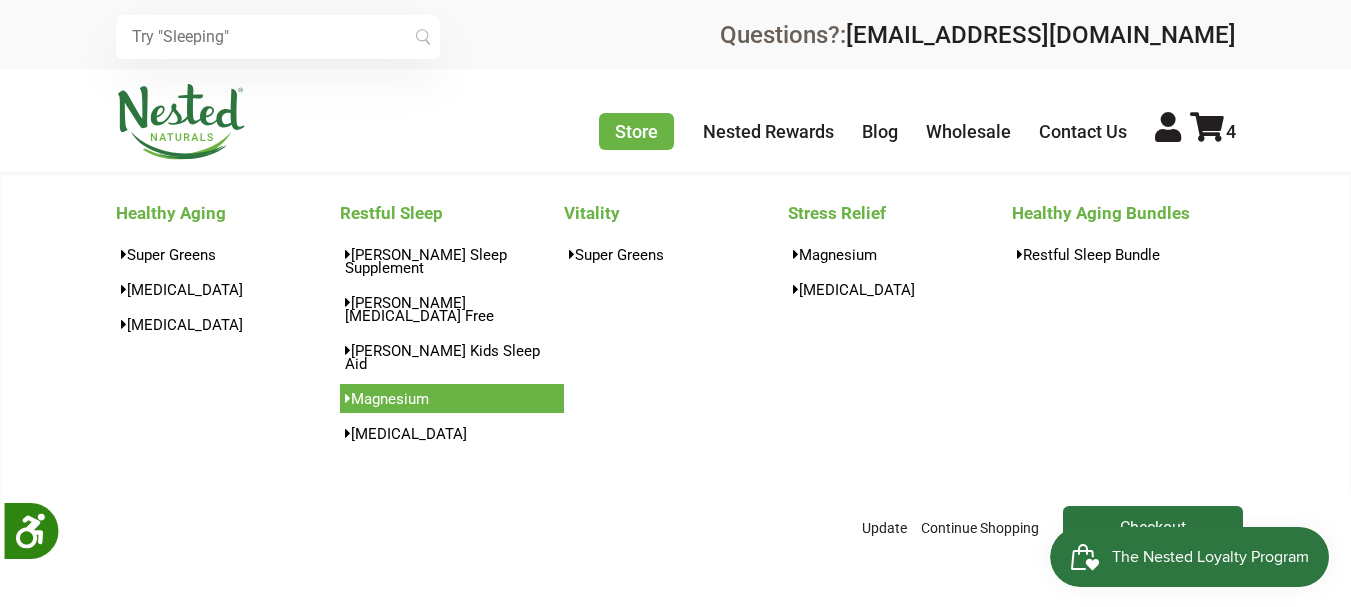 click on "Magnesium" at bounding box center [452, 398] 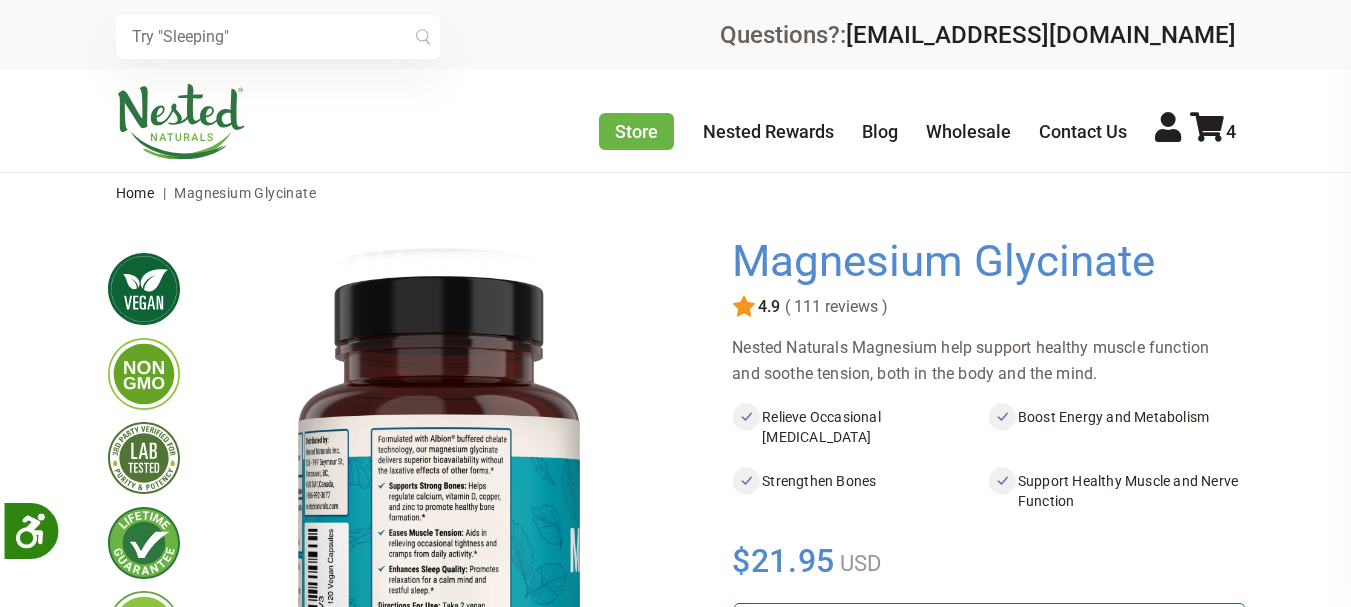 scroll, scrollTop: 311, scrollLeft: 0, axis: vertical 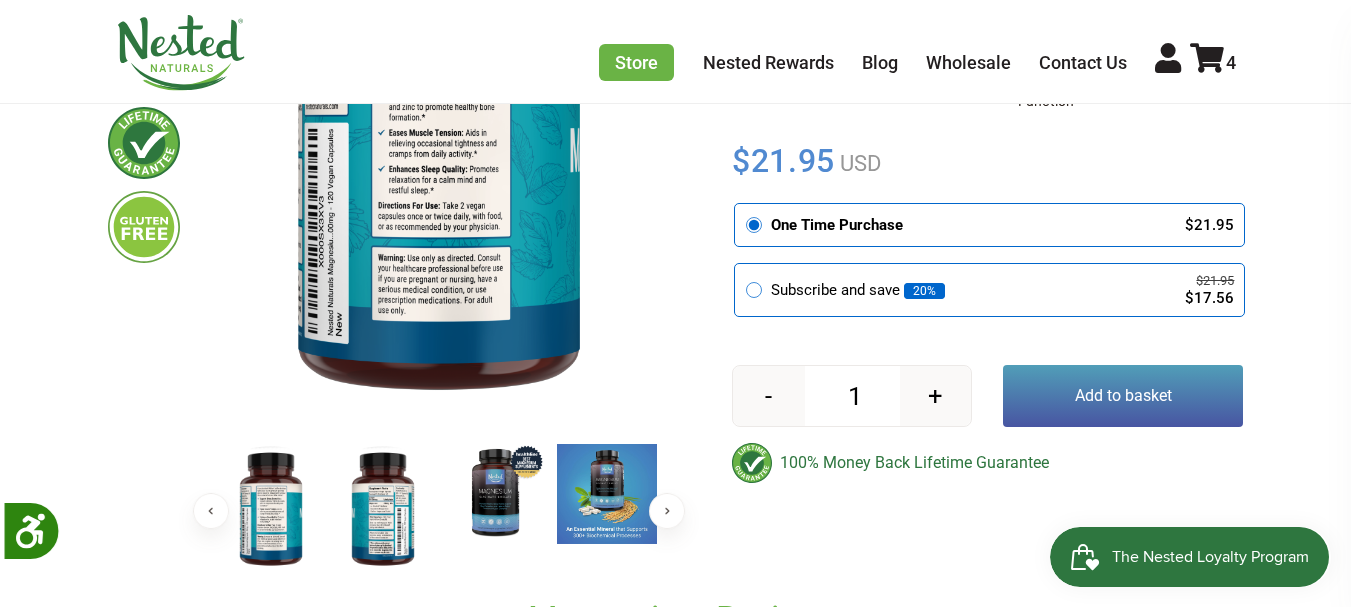click on "+" at bounding box center (935, 396) 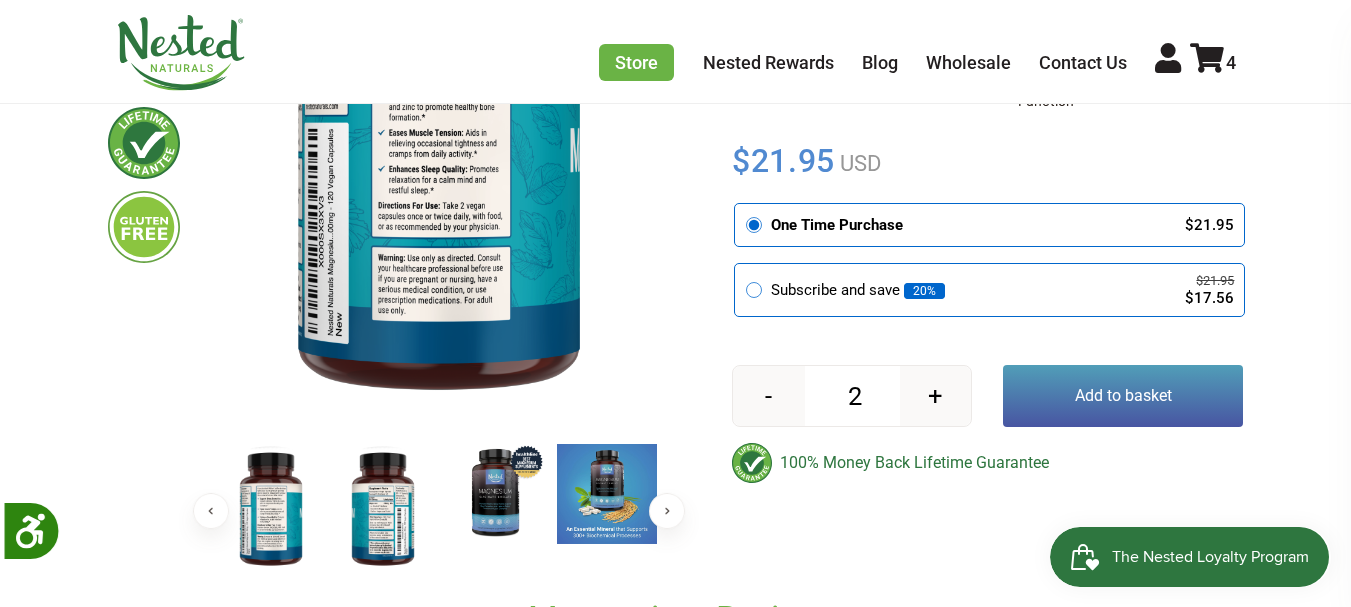 click on "Add to basket" at bounding box center (1123, 396) 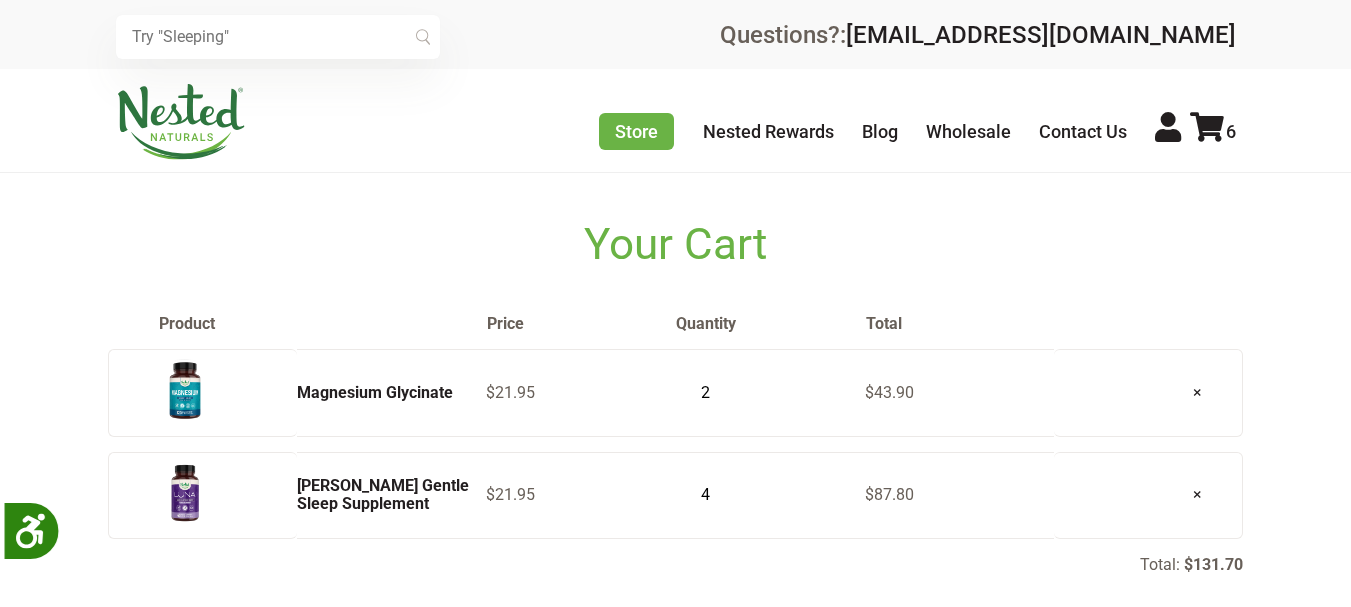scroll, scrollTop: 0, scrollLeft: 0, axis: both 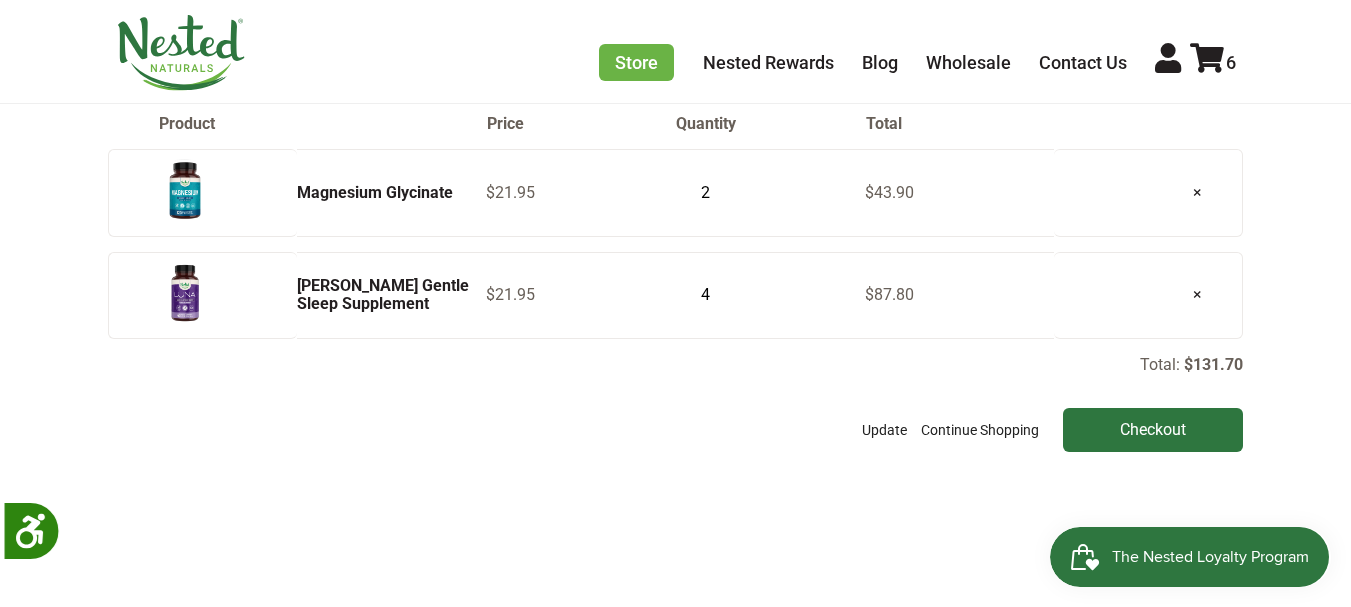click on "4" at bounding box center [769, 295] 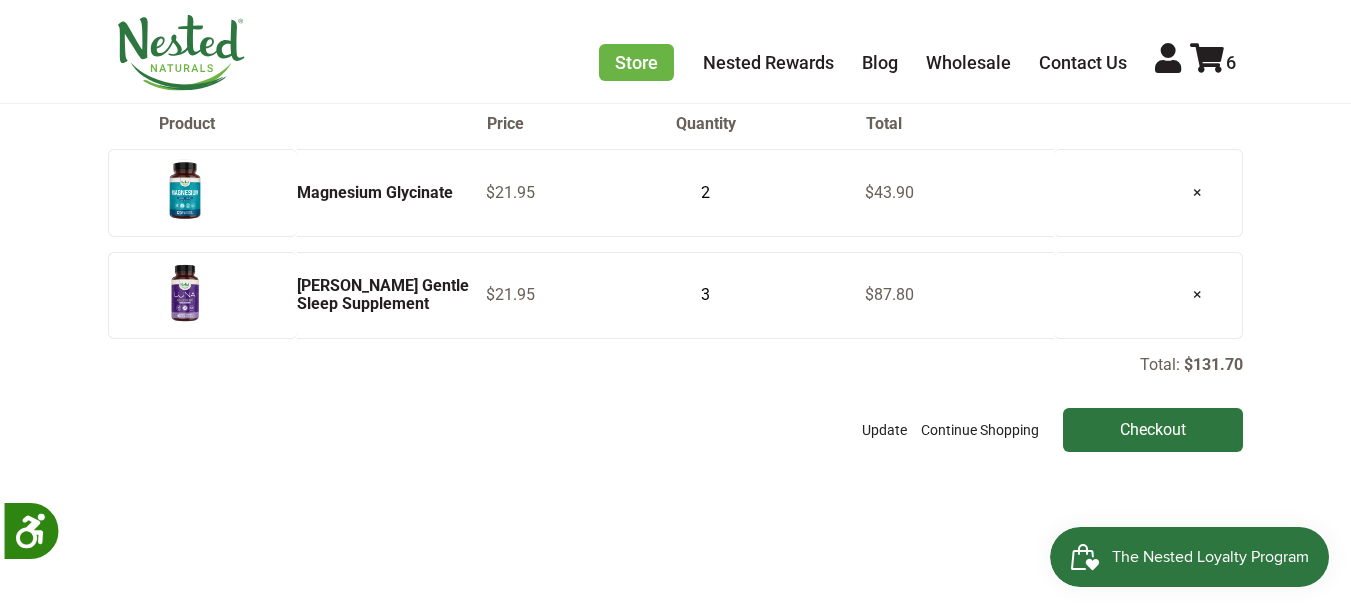 click on "3" at bounding box center [700, 295] 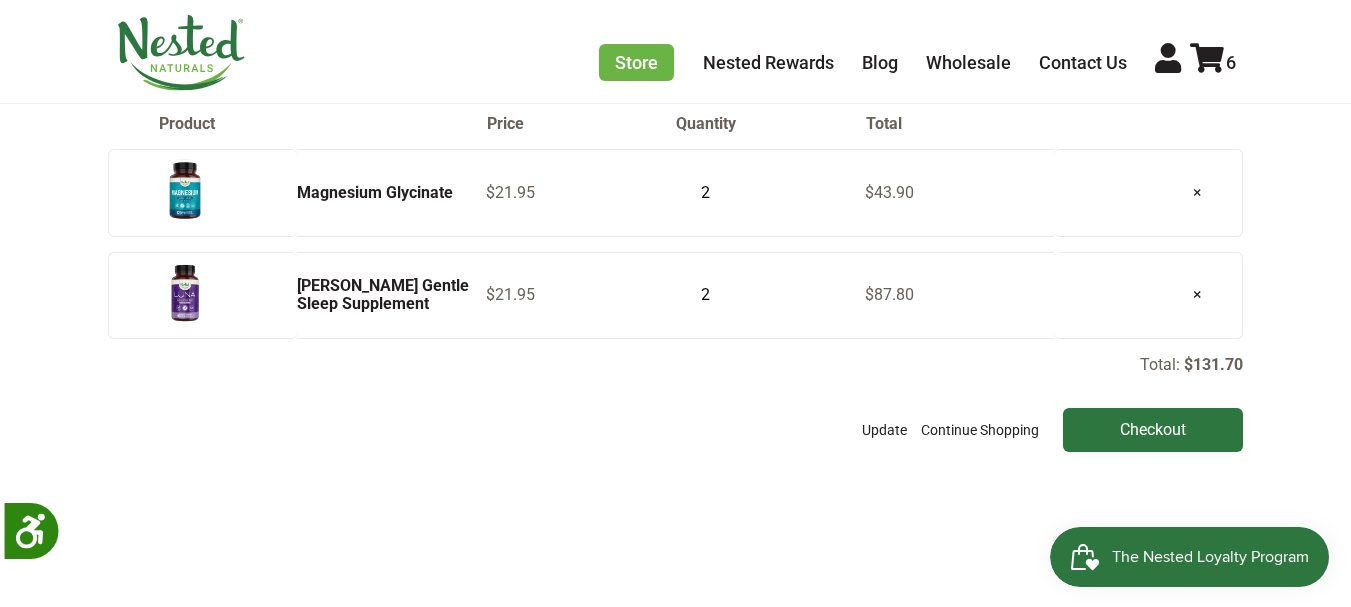 type on "2" 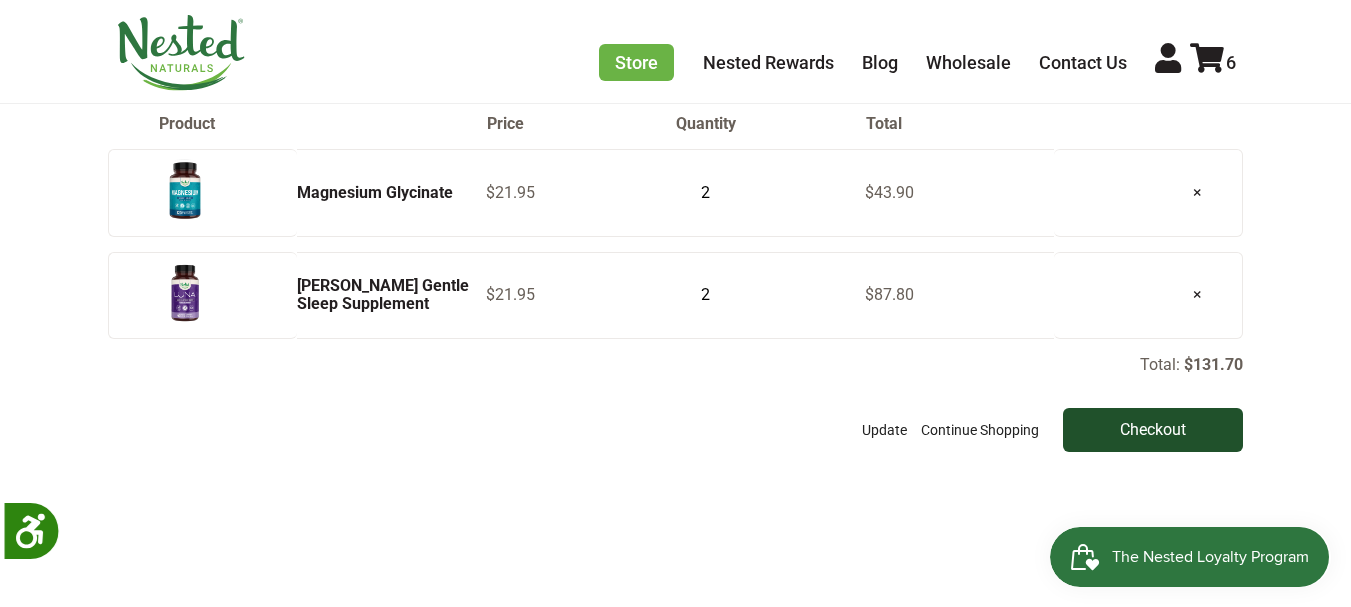 click on "Checkout" at bounding box center (1153, 430) 